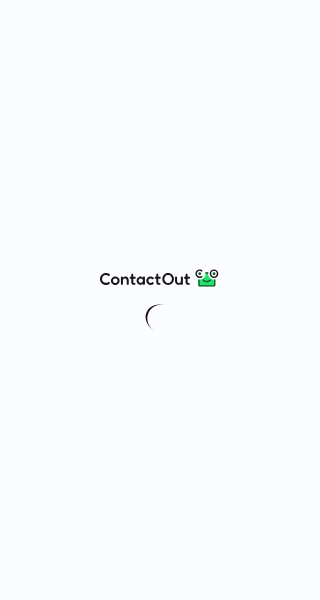 scroll, scrollTop: 0, scrollLeft: 0, axis: both 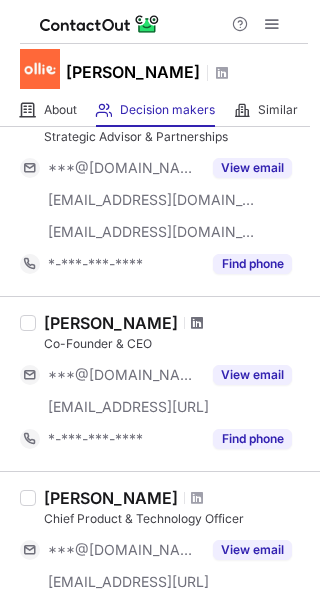 click at bounding box center [197, 323] 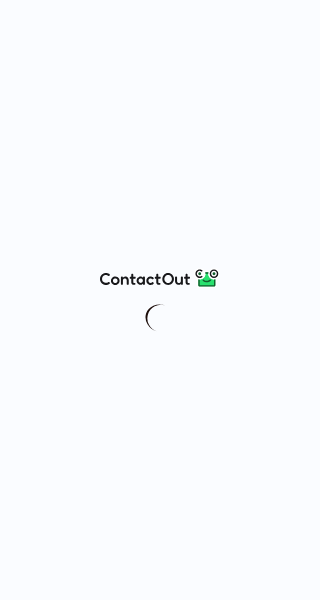 scroll, scrollTop: 0, scrollLeft: 0, axis: both 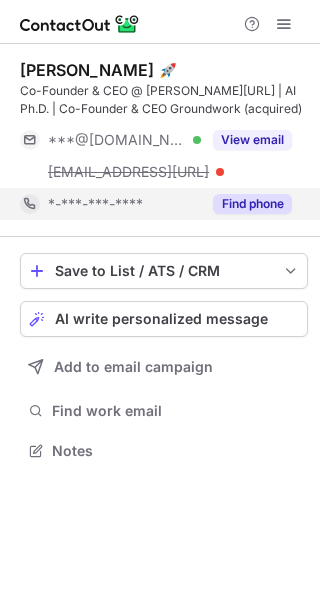 click on "Find phone" at bounding box center [252, 204] 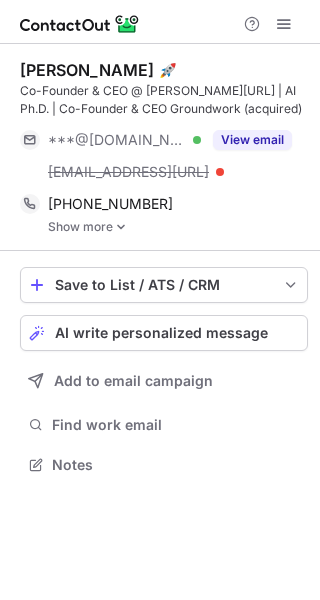 scroll, scrollTop: 10, scrollLeft: 10, axis: both 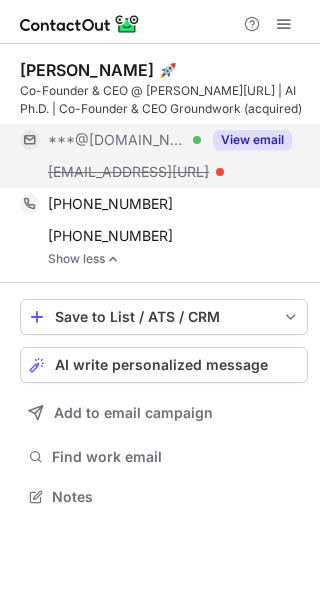 click on "View email" at bounding box center [252, 140] 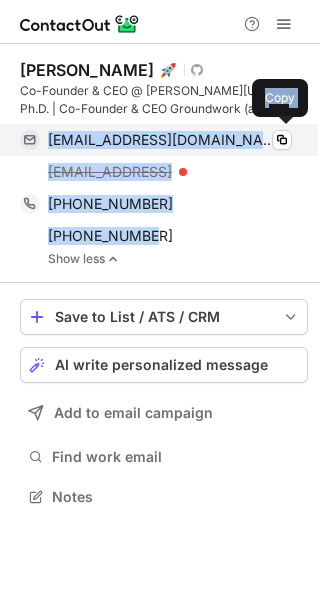 drag, startPoint x: 157, startPoint y: 234, endPoint x: 44, endPoint y: 133, distance: 151.55856 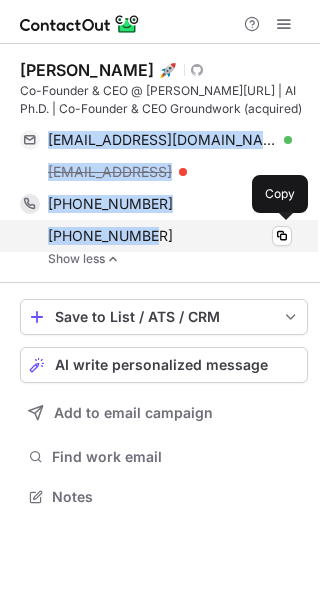 copy on "blennon86@gmail.com Verified Copy bill@heyollie.ai +18588296882 Copy +13234054588" 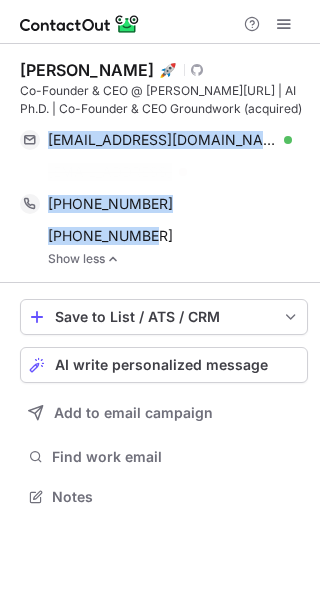 scroll, scrollTop: 451, scrollLeft: 320, axis: both 